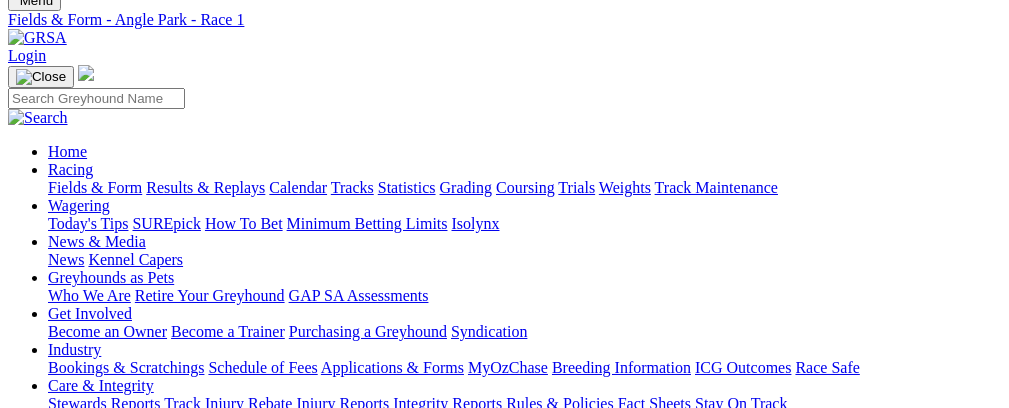 scroll, scrollTop: 0, scrollLeft: 0, axis: both 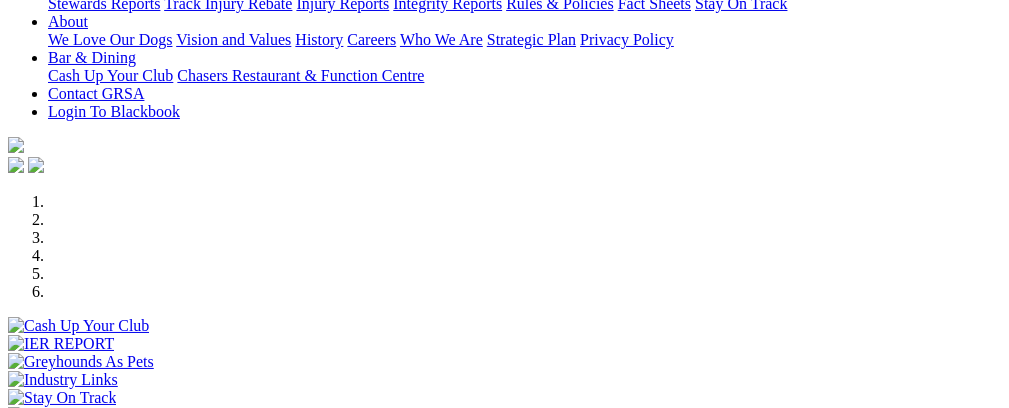 click on "South Australia
New South Wales
Northern Territory
Queensland
Tasmania
Victoria
Western Australia" at bounding box center [72, 521] 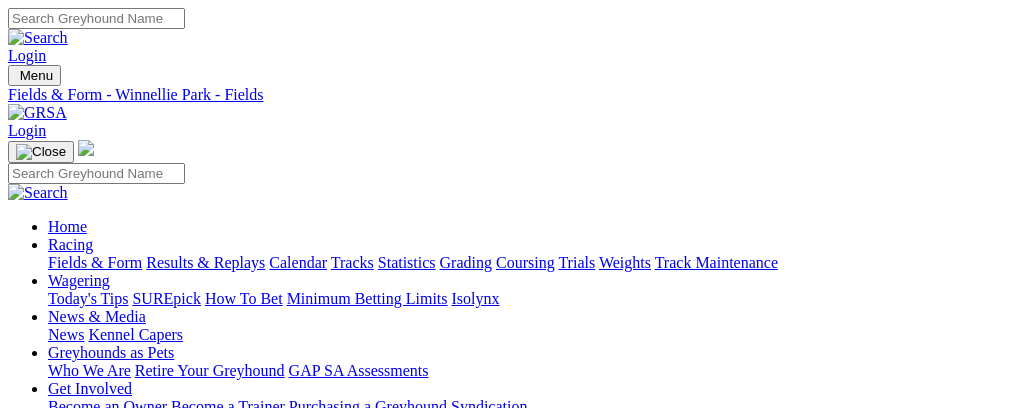 scroll, scrollTop: 0, scrollLeft: 0, axis: both 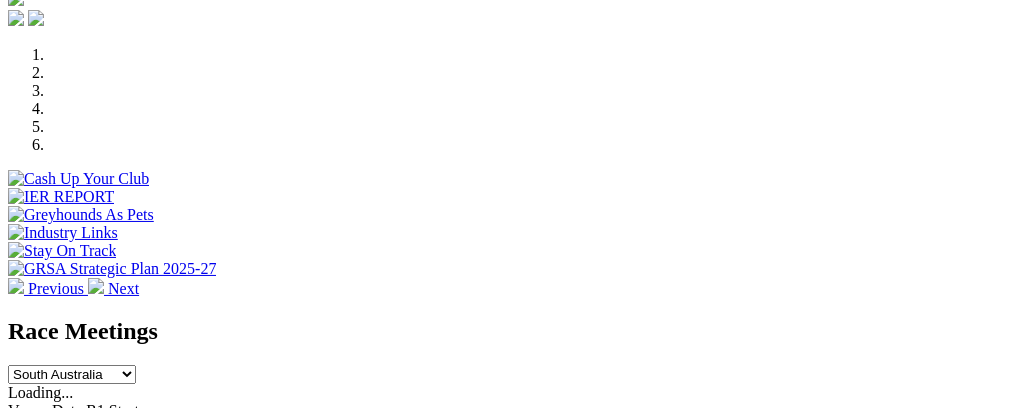 click on "E" at bounding box center (13, 500) 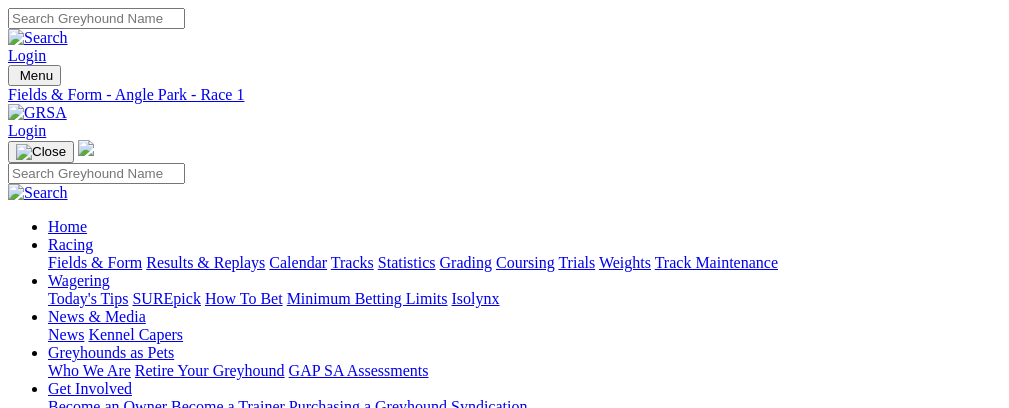 scroll, scrollTop: 0, scrollLeft: 0, axis: both 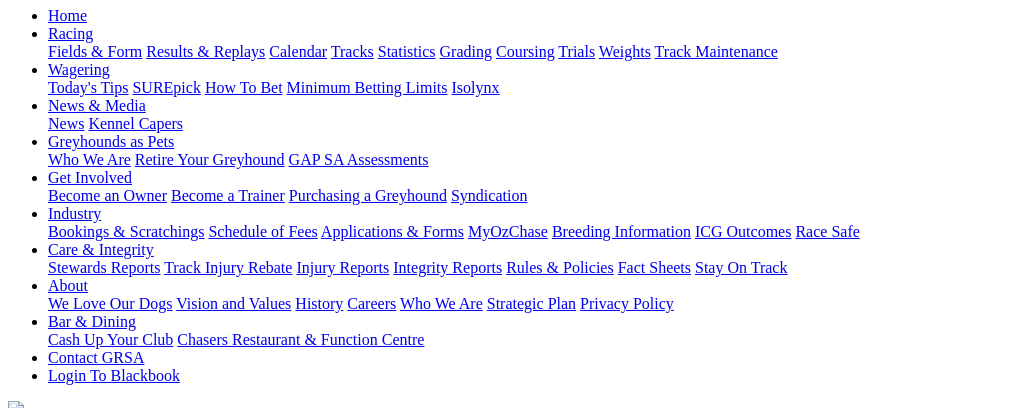 click on "R6" at bounding box center (17, 597) 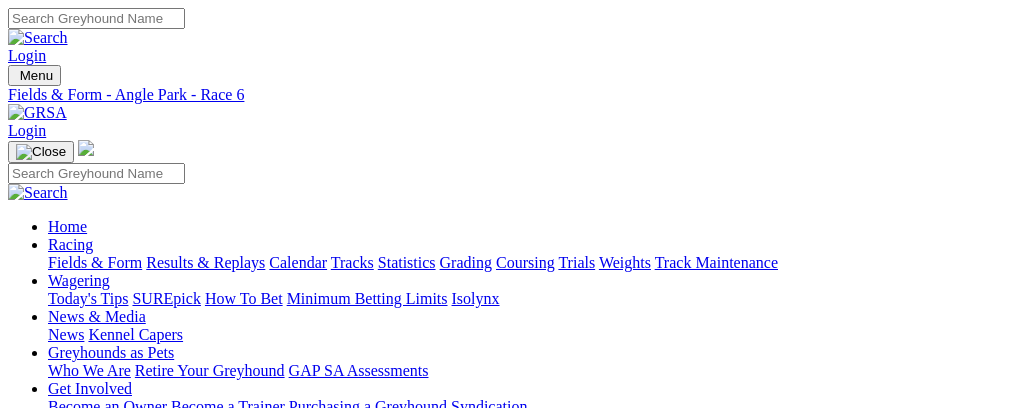 scroll, scrollTop: 0, scrollLeft: 0, axis: both 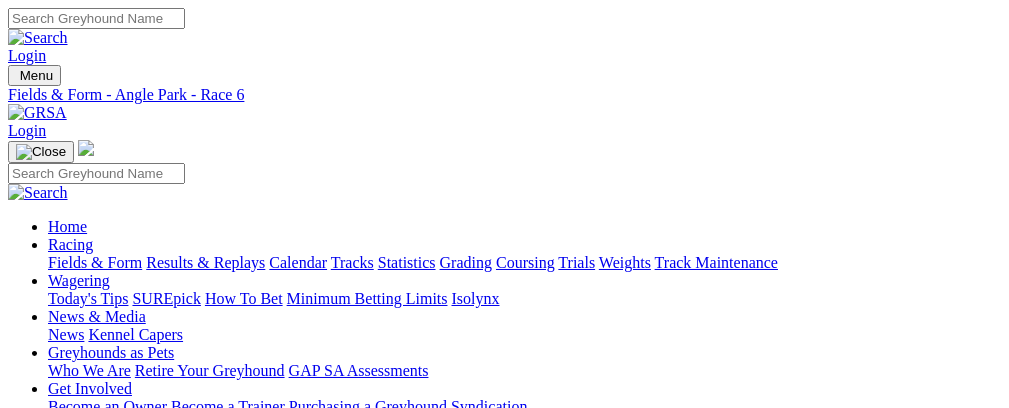 click on "R7" at bounding box center (17, 826) 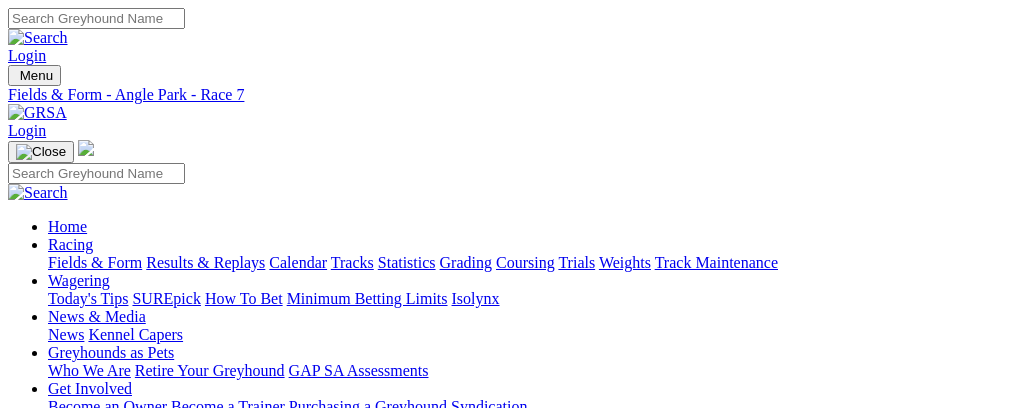 scroll, scrollTop: 0, scrollLeft: 0, axis: both 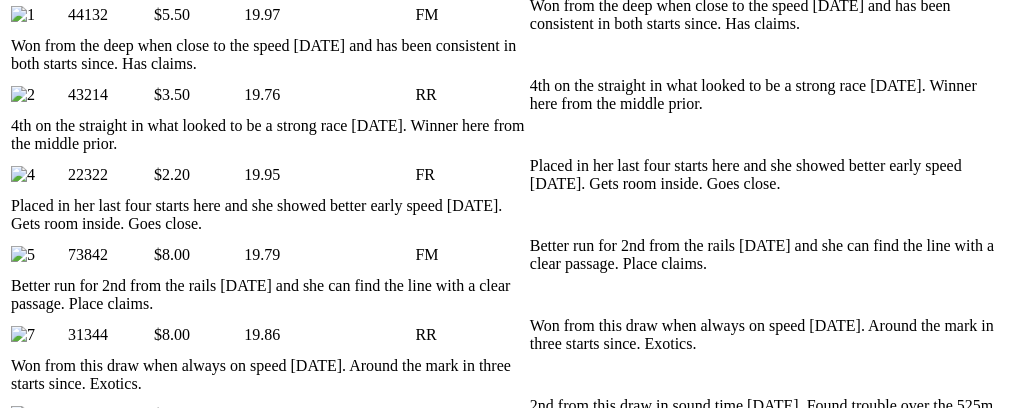 click at bounding box center (887, 1329) 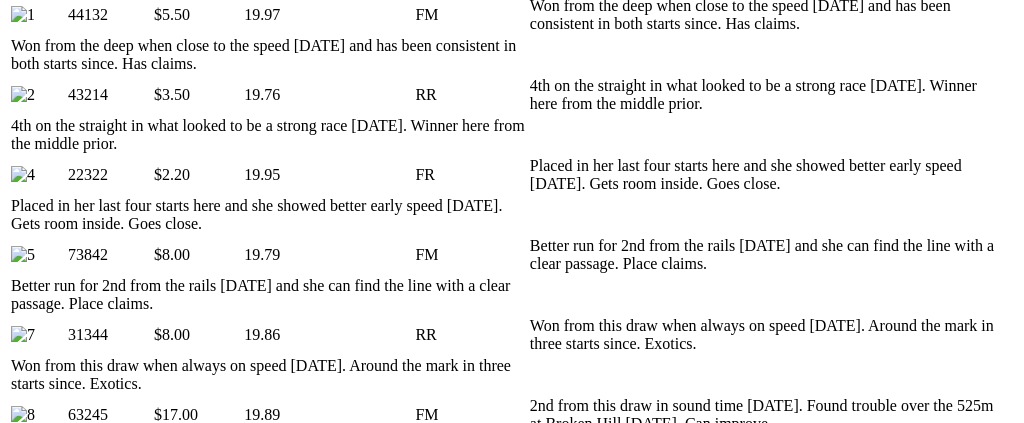 click at bounding box center [16, 24732] 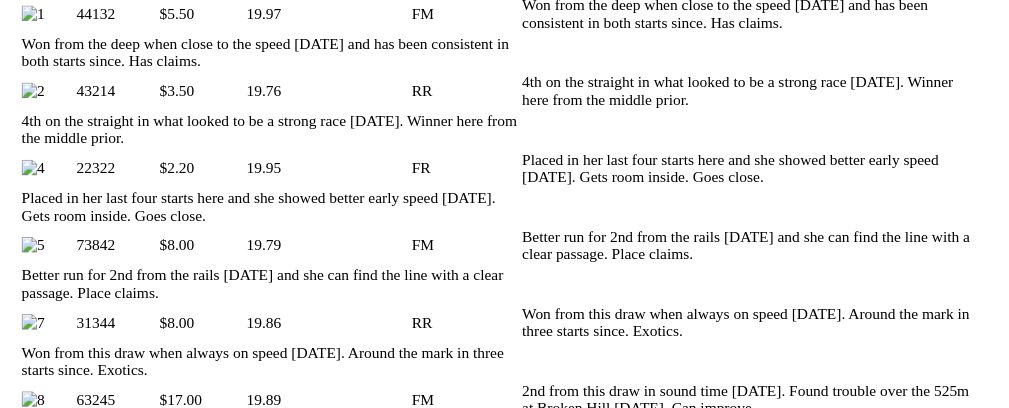 scroll, scrollTop: 0, scrollLeft: 72, axis: horizontal 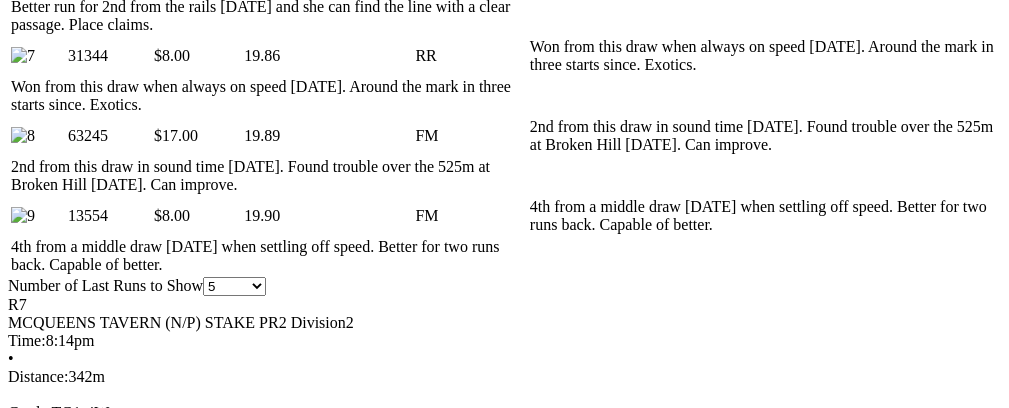 click at bounding box center (873, 2037) 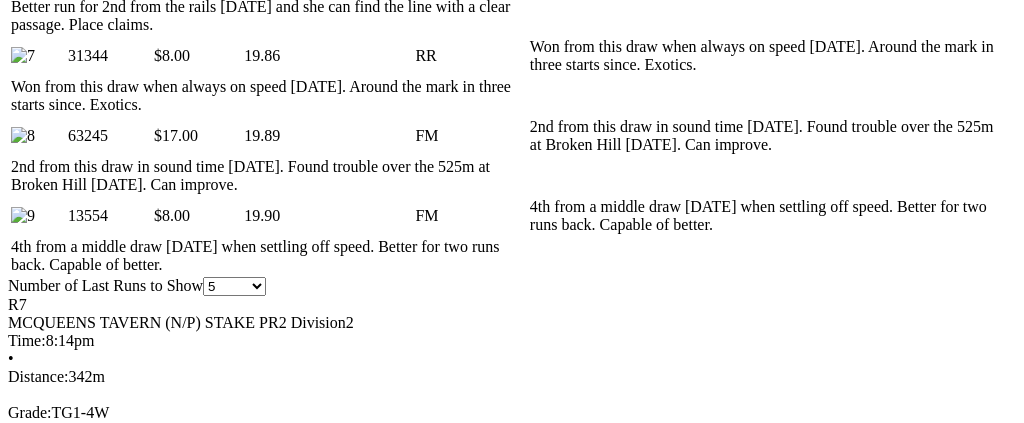 click at bounding box center (16, 24453) 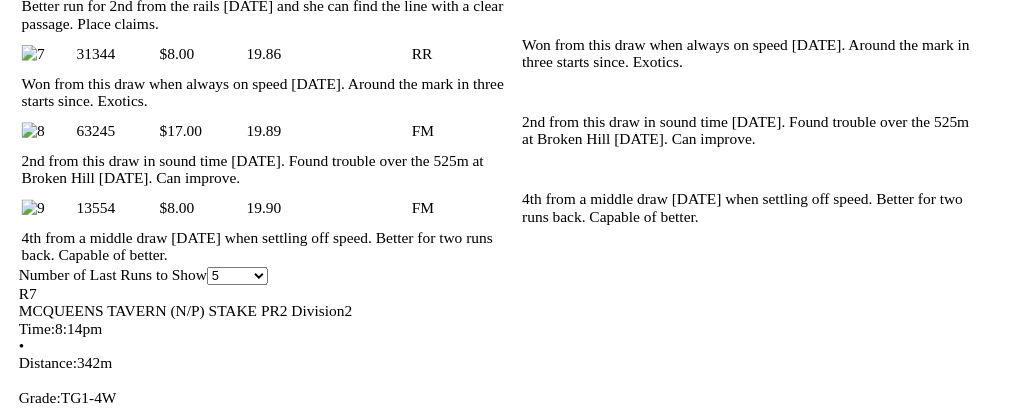 scroll, scrollTop: 0, scrollLeft: 66, axis: horizontal 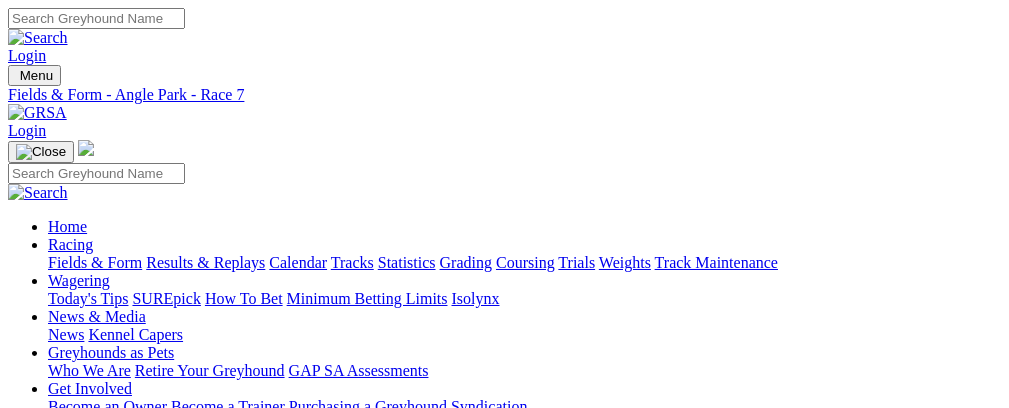 click on "R8" at bounding box center [17, 844] 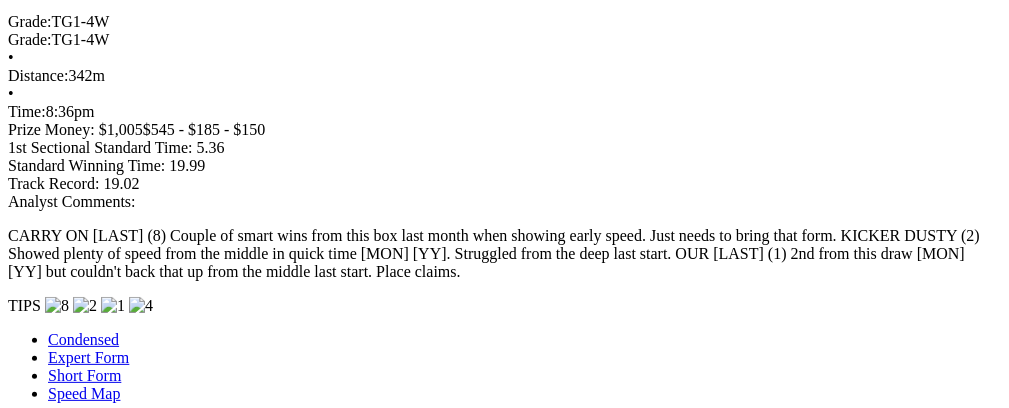 scroll, scrollTop: 1786, scrollLeft: 0, axis: vertical 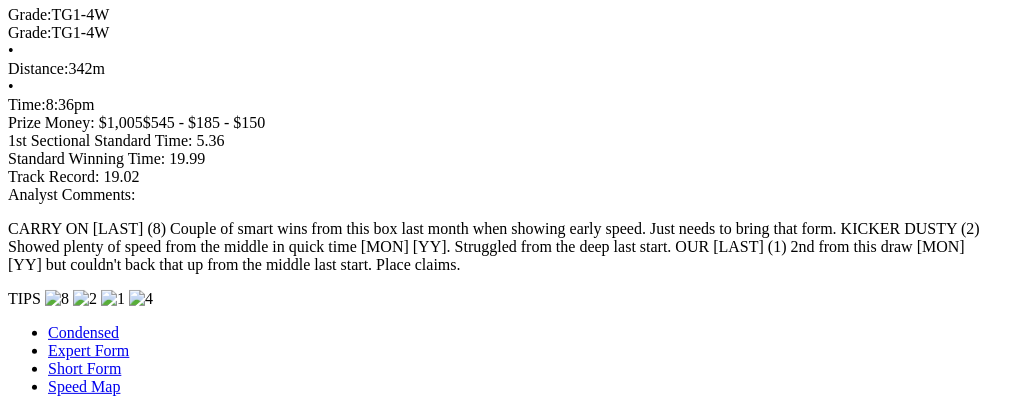 click at bounding box center (286, 2919) 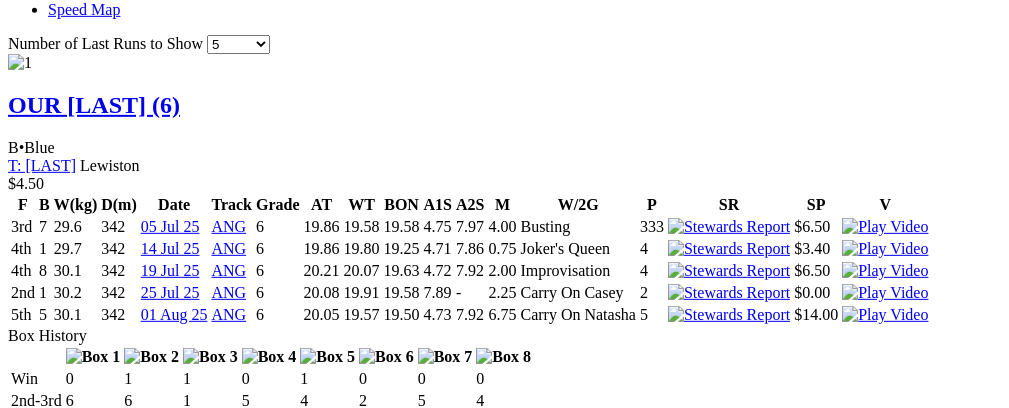 scroll, scrollTop: 2132, scrollLeft: 0, axis: vertical 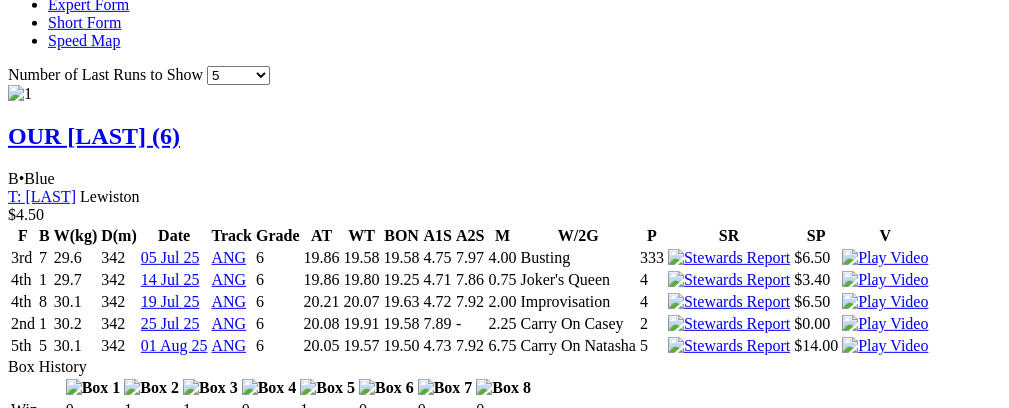 click at bounding box center [286, 2573] 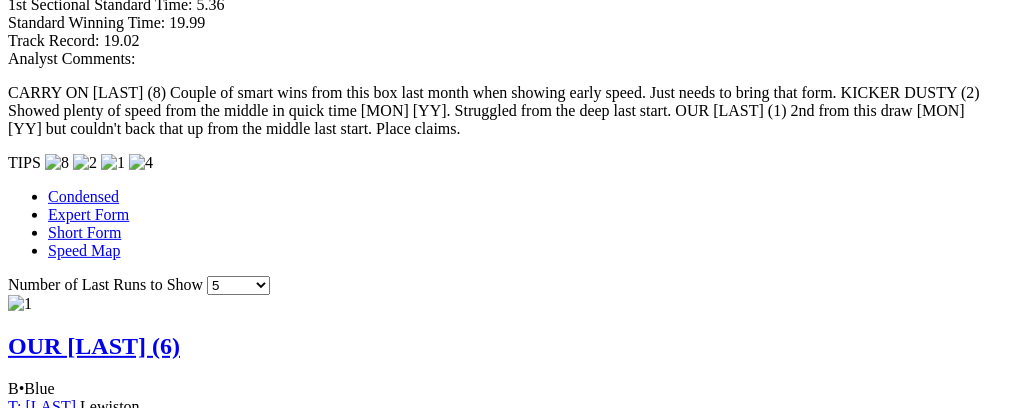 scroll, scrollTop: 1910, scrollLeft: 0, axis: vertical 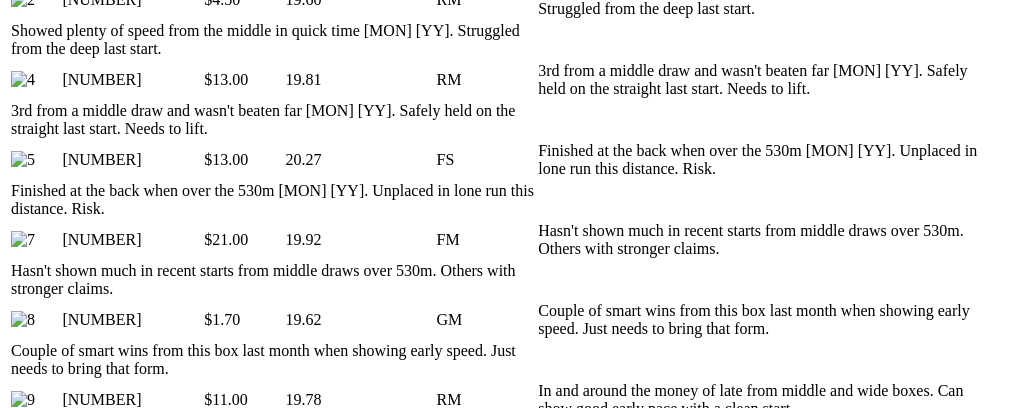 click at bounding box center (286, 1510) 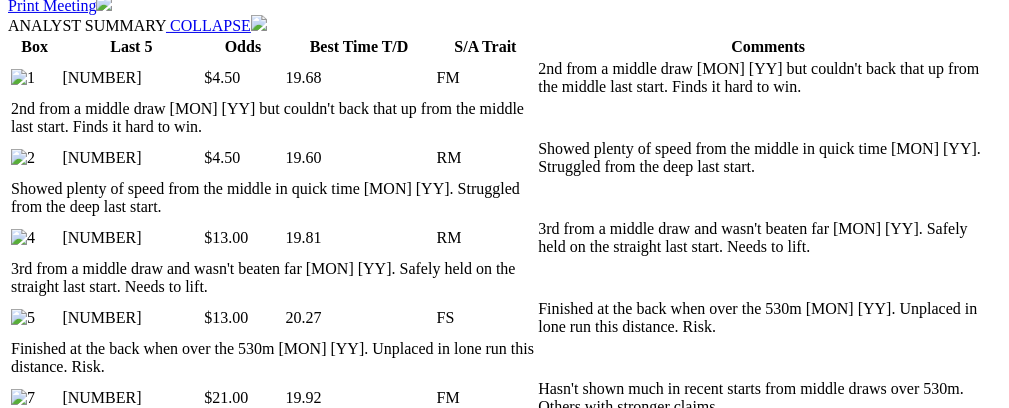 scroll, scrollTop: 929, scrollLeft: 0, axis: vertical 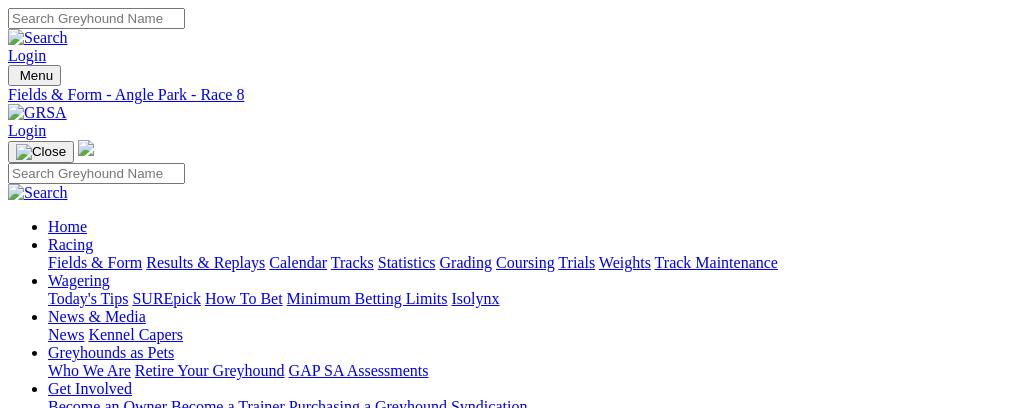 click on "R9" at bounding box center [17, 862] 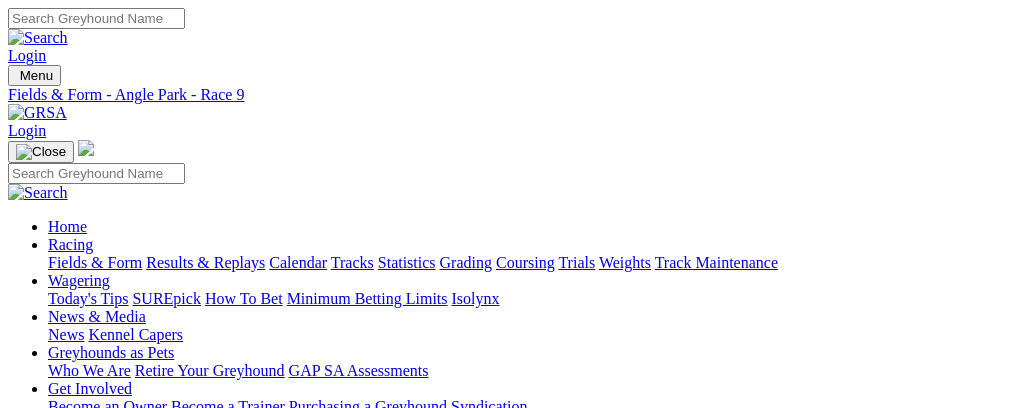 scroll, scrollTop: 0, scrollLeft: 0, axis: both 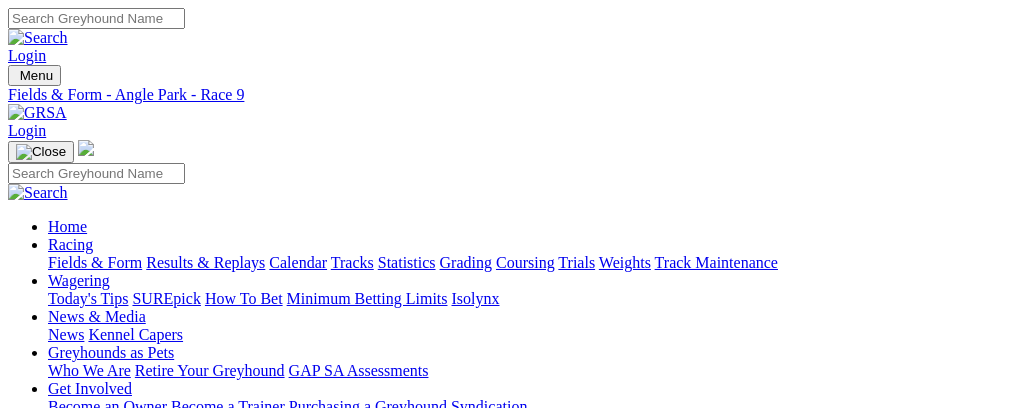 click on "R11" at bounding box center (21, 898) 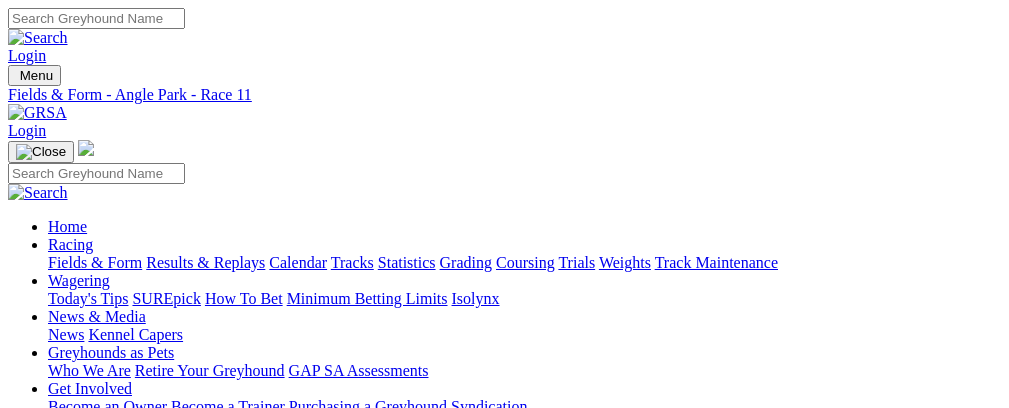 scroll, scrollTop: 0, scrollLeft: 0, axis: both 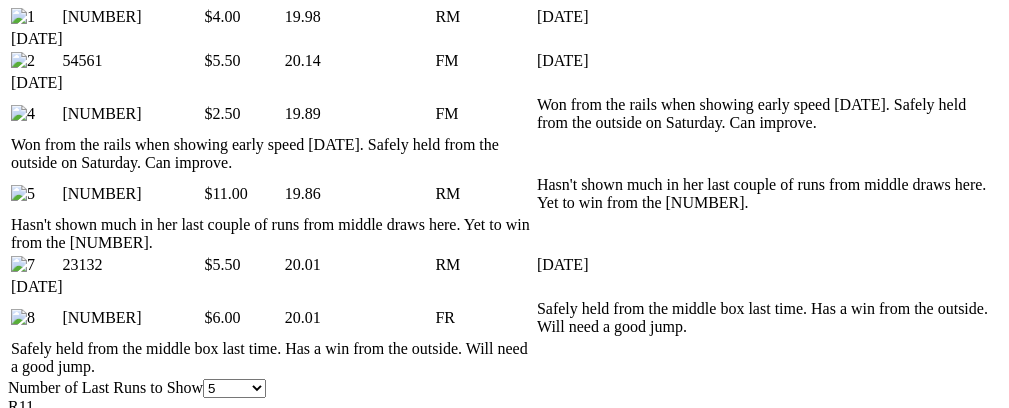 click at bounding box center [959, 1237] 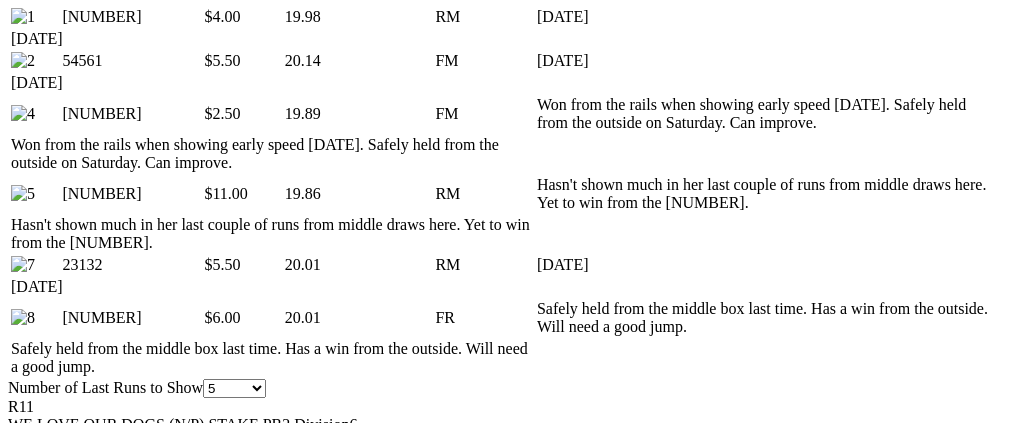 click at bounding box center (16, 21606) 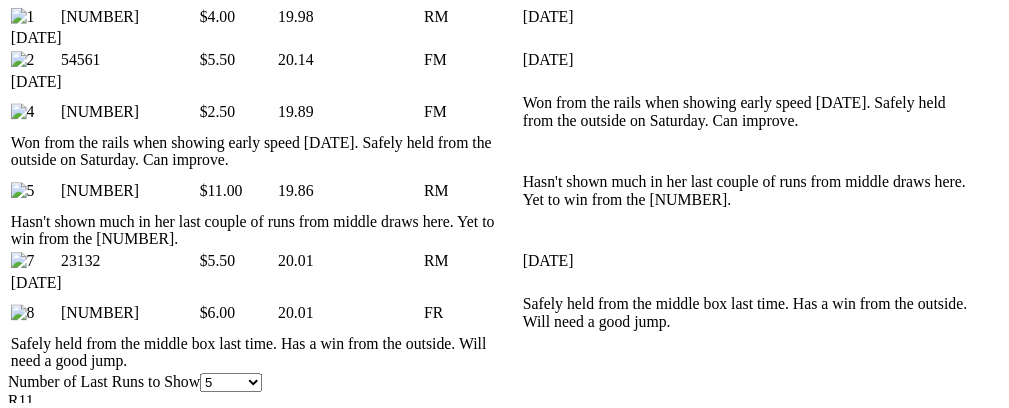 scroll, scrollTop: 0, scrollLeft: 105, axis: horizontal 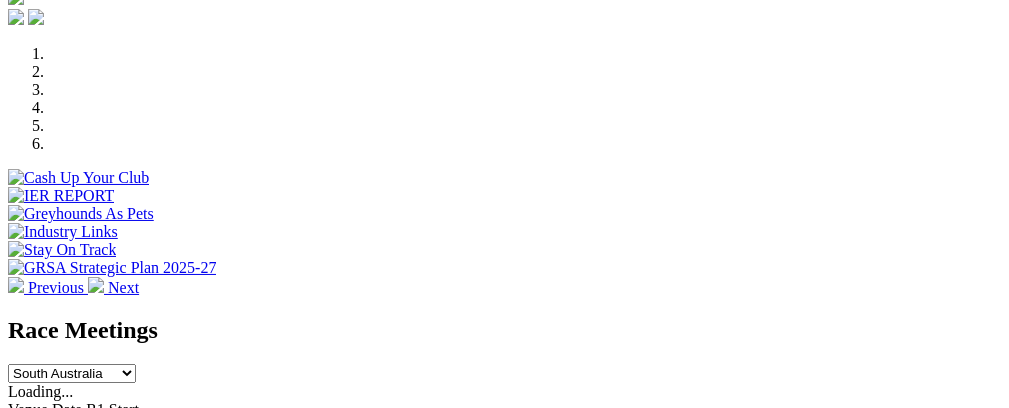 click on "South Australia
New South Wales
Northern Territory
Queensland
Tasmania
Victoria
Western Australia" at bounding box center (72, 373) 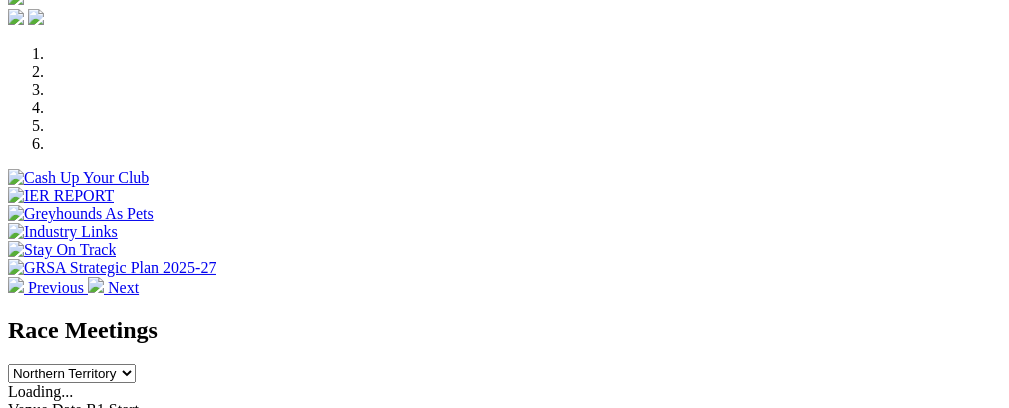 click on "South Australia
New South Wales
Northern Territory
Queensland
Tasmania
Victoria
Western Australia" at bounding box center [72, 373] 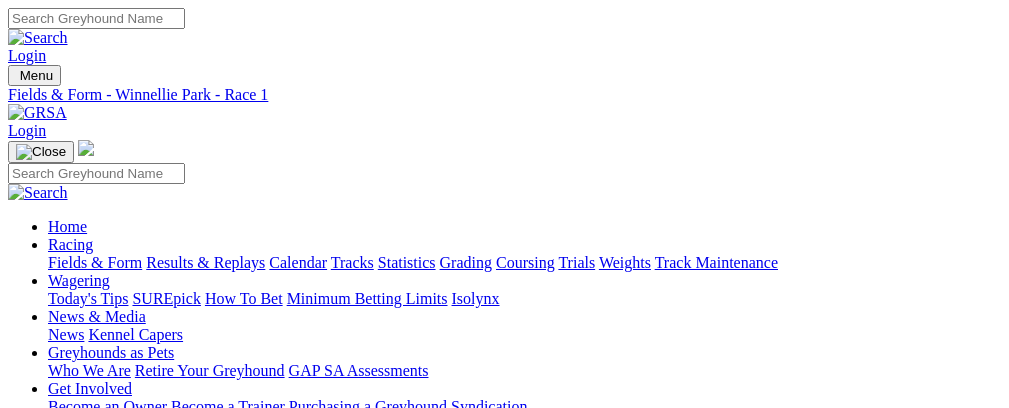 scroll, scrollTop: 0, scrollLeft: 0, axis: both 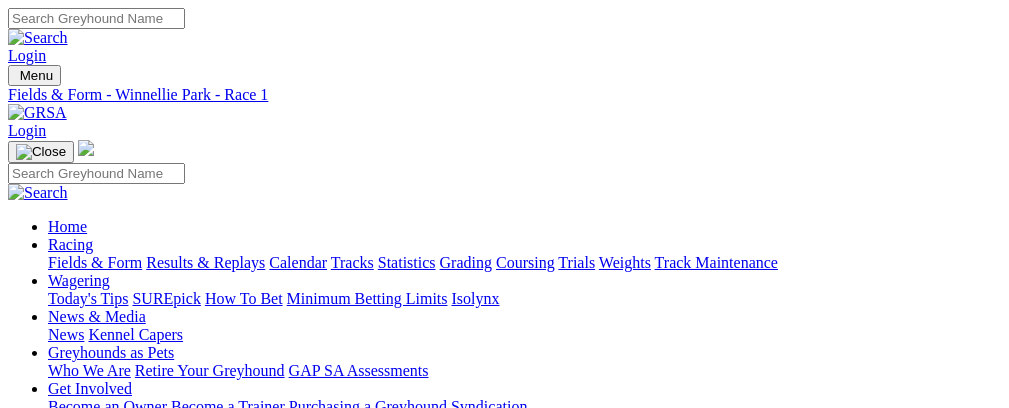 click on "R2" at bounding box center [17, 736] 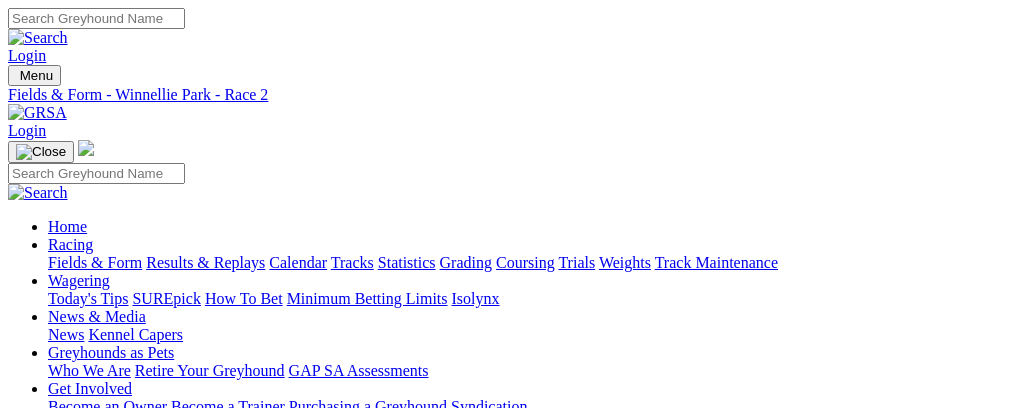 scroll, scrollTop: 0, scrollLeft: 0, axis: both 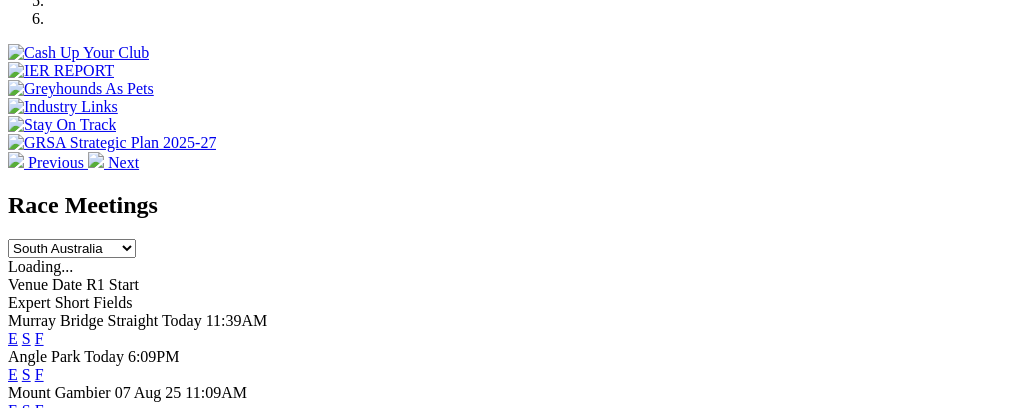 click on "E" at bounding box center (13, 446) 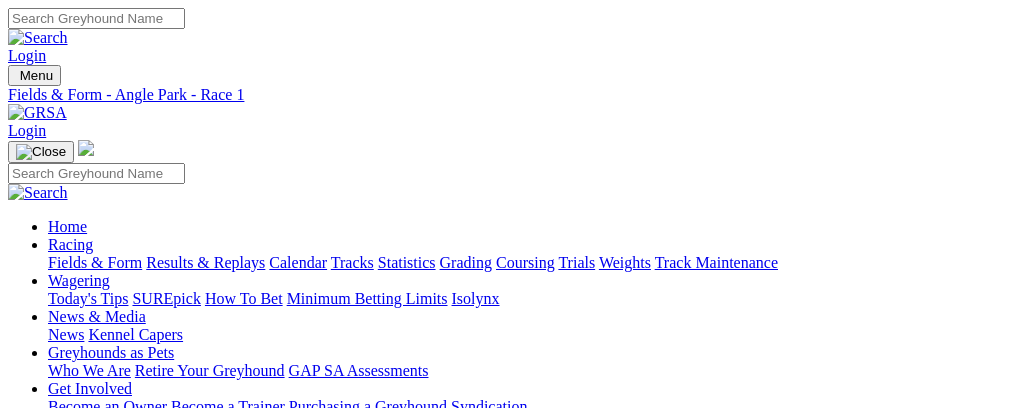 scroll, scrollTop: 0, scrollLeft: 0, axis: both 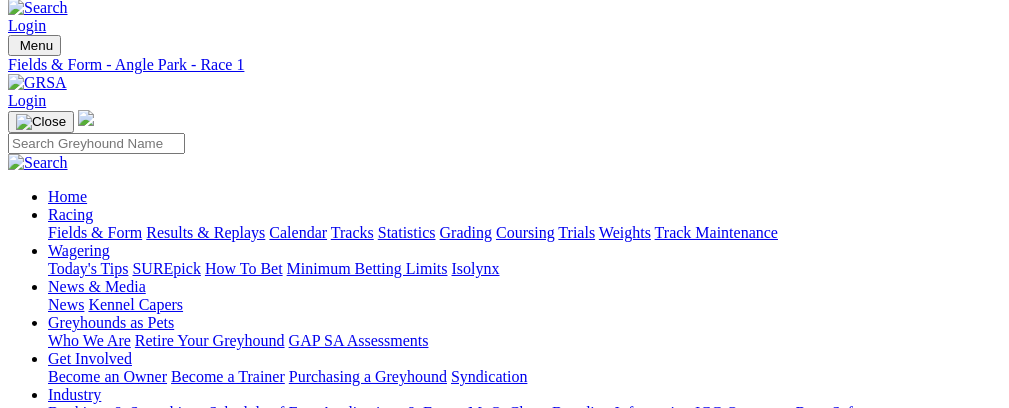 click on "R2" at bounding box center (17, 706) 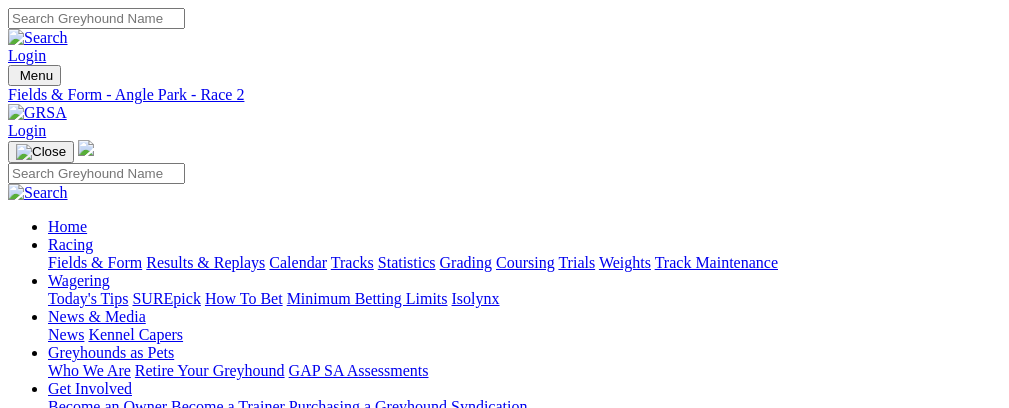 scroll, scrollTop: 0, scrollLeft: 0, axis: both 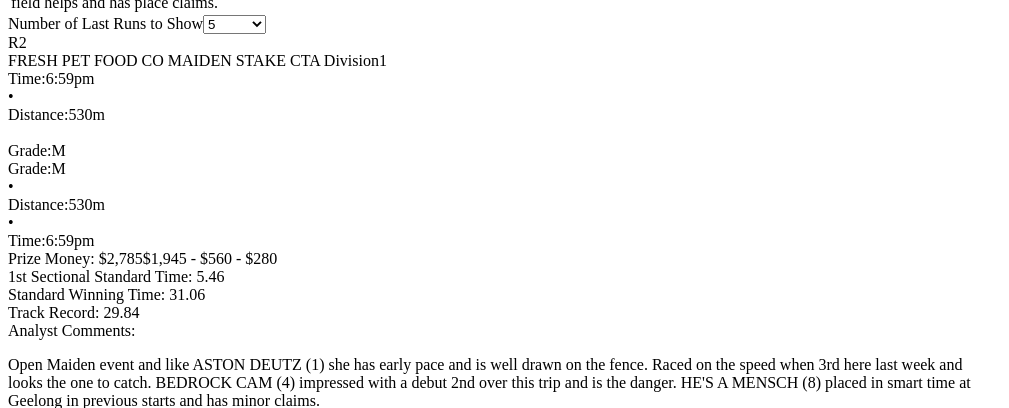 click at bounding box center (816, 2473) 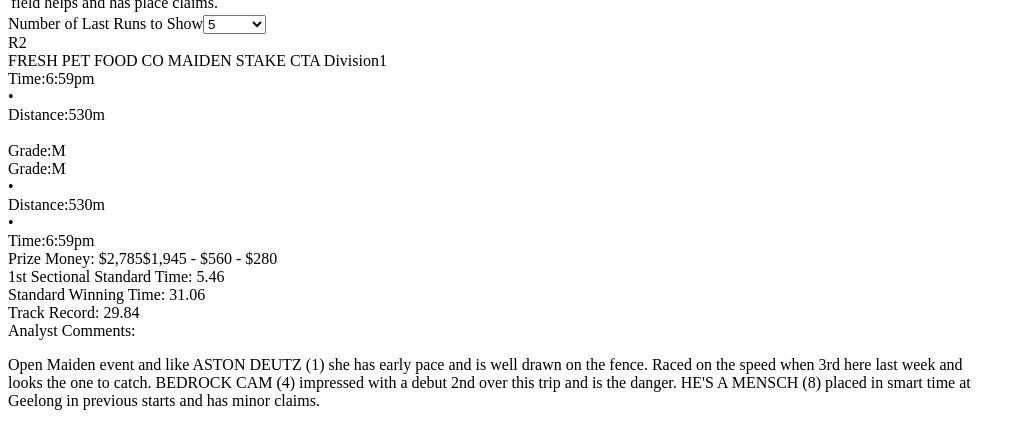 click at bounding box center [16, 20436] 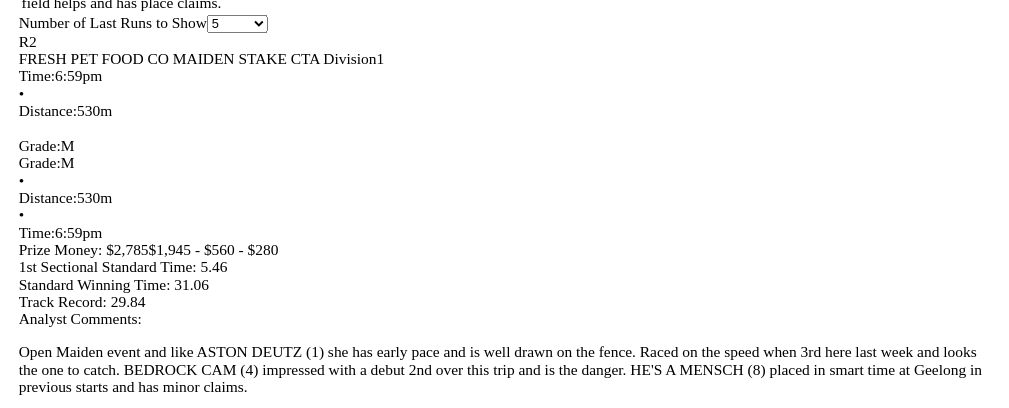 scroll, scrollTop: 0, scrollLeft: 10, axis: horizontal 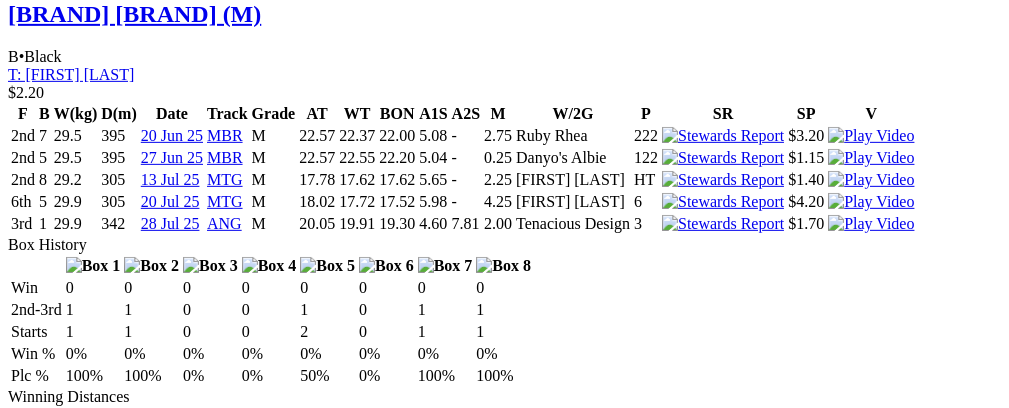 click at bounding box center (286, 4121) 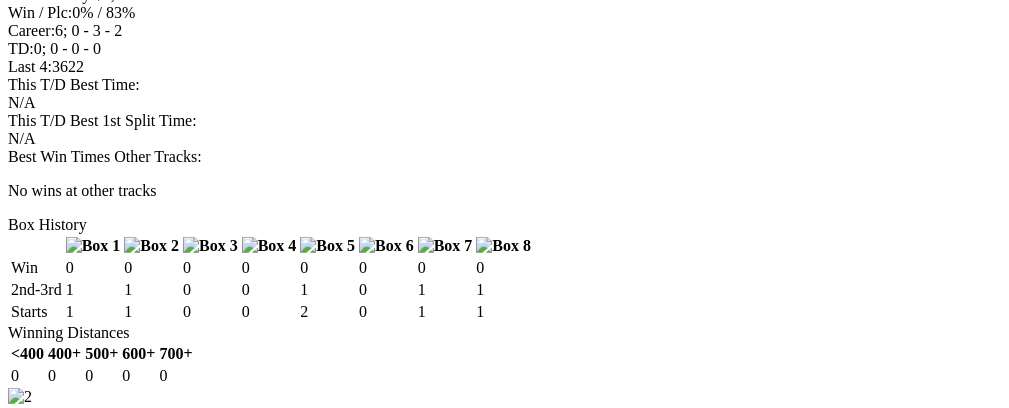 scroll, scrollTop: 2582, scrollLeft: 0, axis: vertical 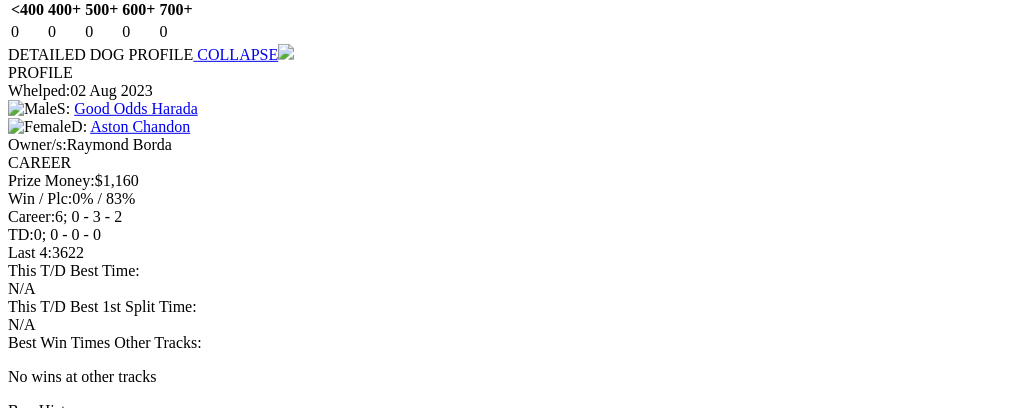 click at bounding box center (286, 3713) 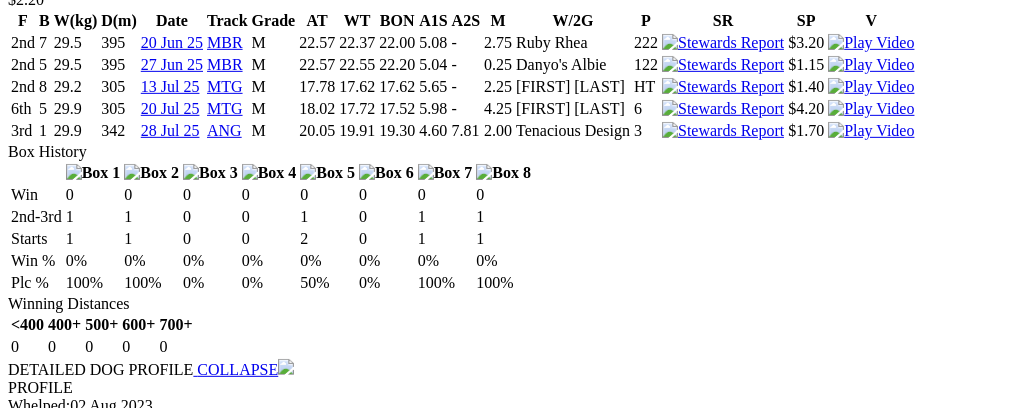 scroll, scrollTop: 2256, scrollLeft: 0, axis: vertical 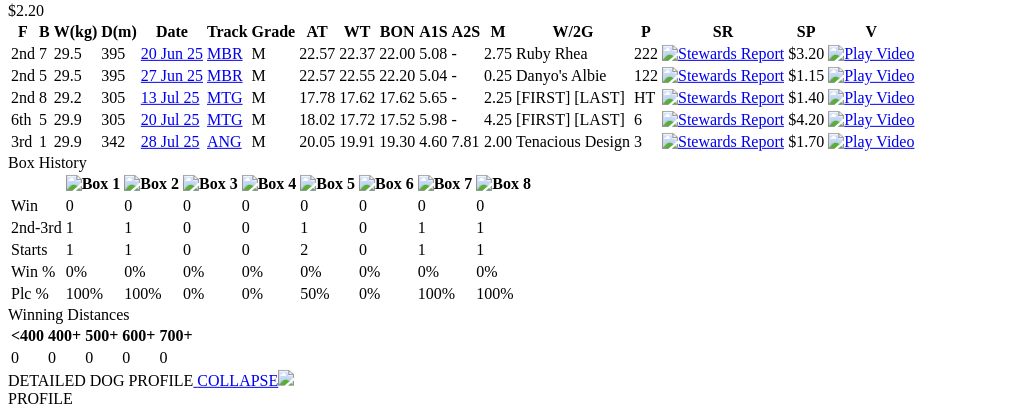 click at bounding box center [768, 3737] 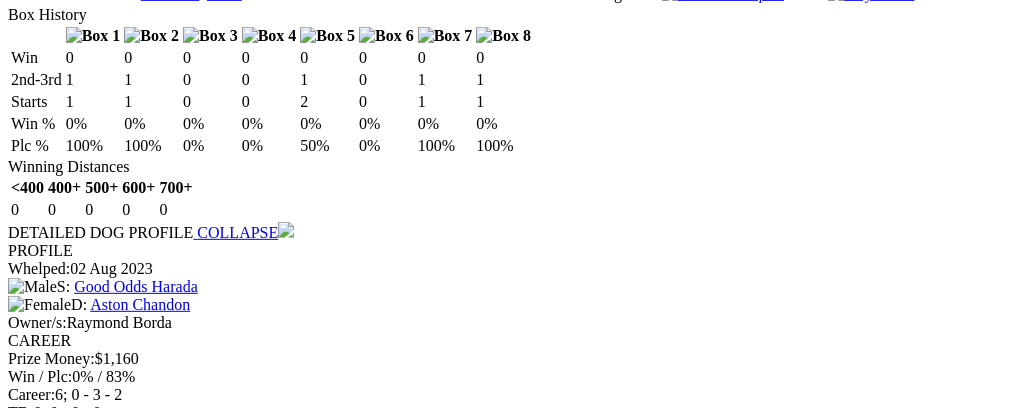 scroll, scrollTop: 2534, scrollLeft: 0, axis: vertical 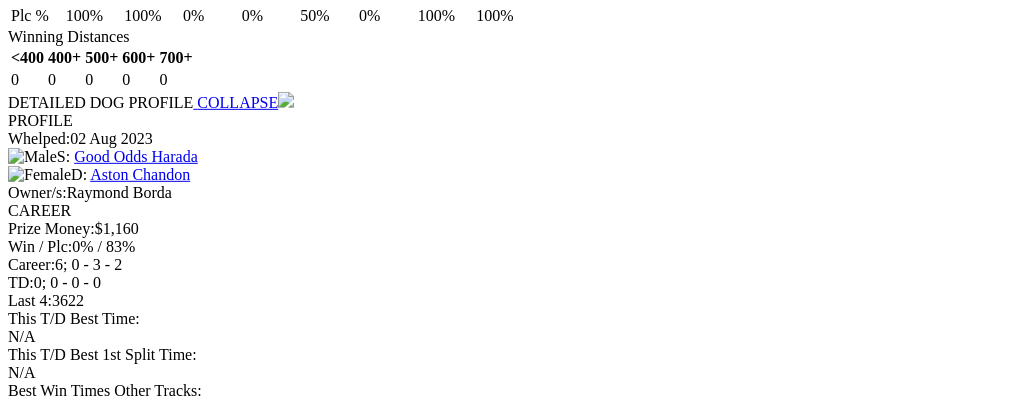 click at bounding box center [286, 4780] 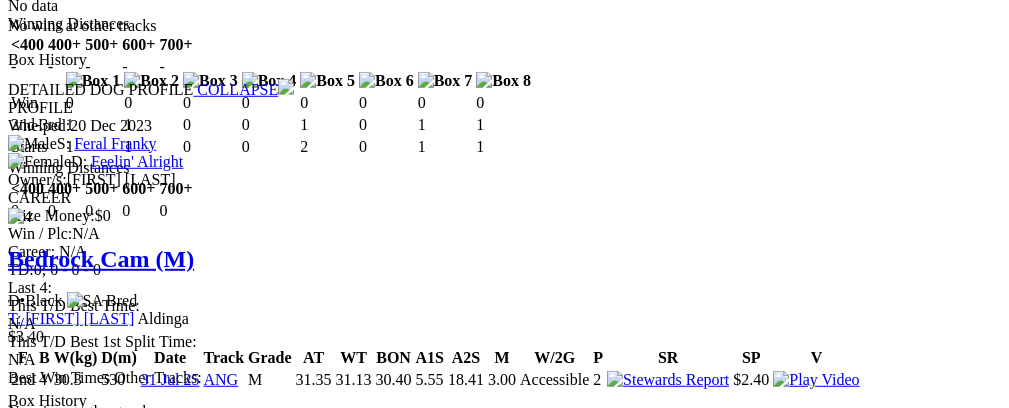 scroll, scrollTop: 2978, scrollLeft: 0, axis: vertical 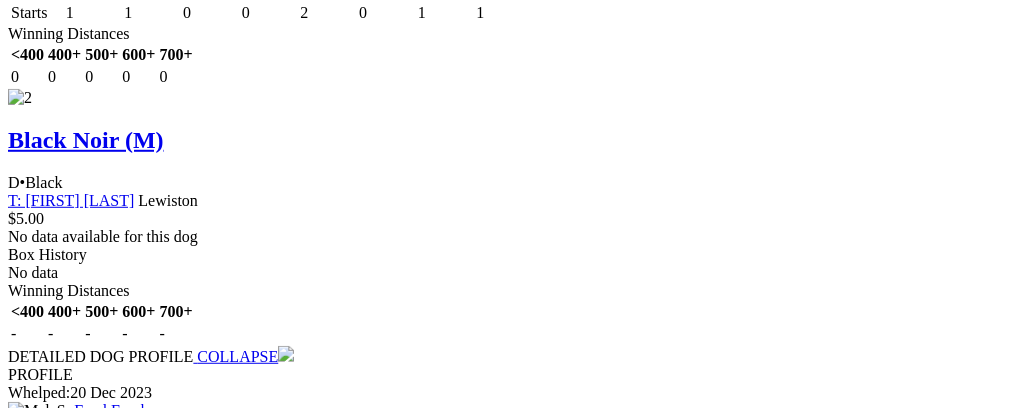 click at bounding box center (286, 4247) 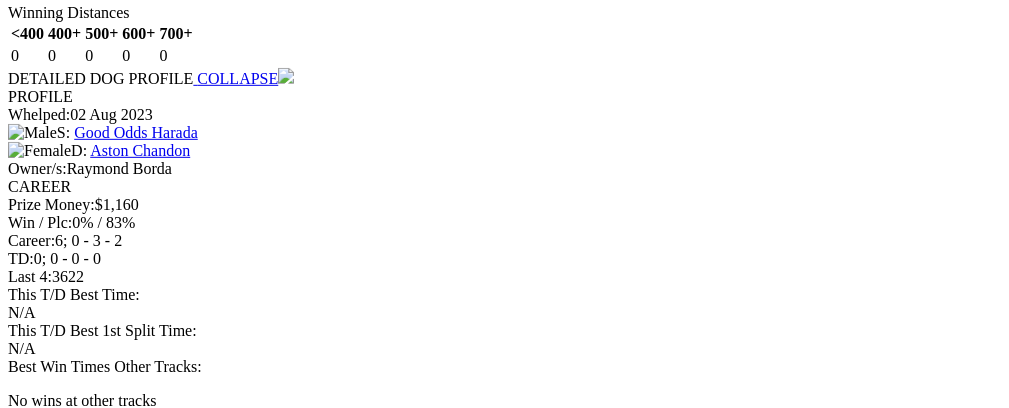 scroll, scrollTop: 2457, scrollLeft: 0, axis: vertical 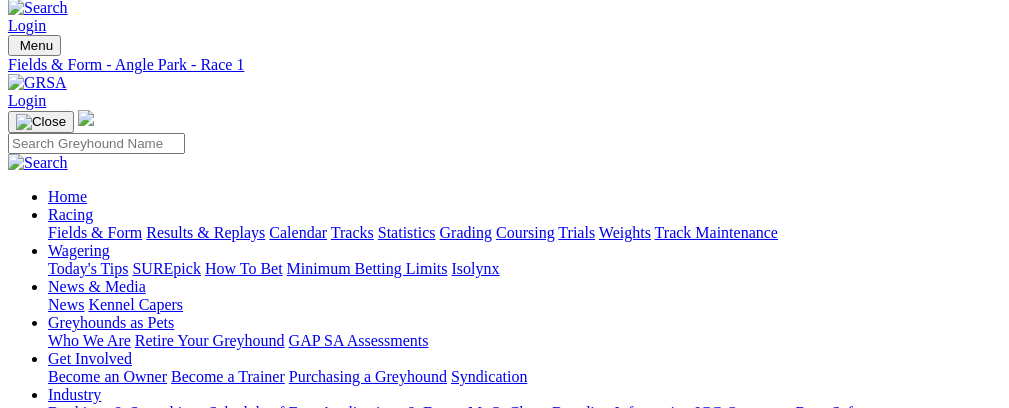 click on "R3" at bounding box center (17, 724) 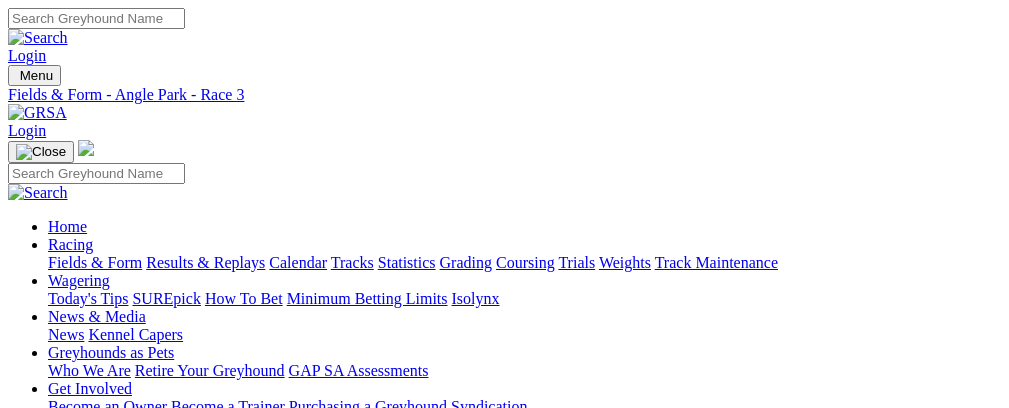 scroll, scrollTop: 0, scrollLeft: 0, axis: both 